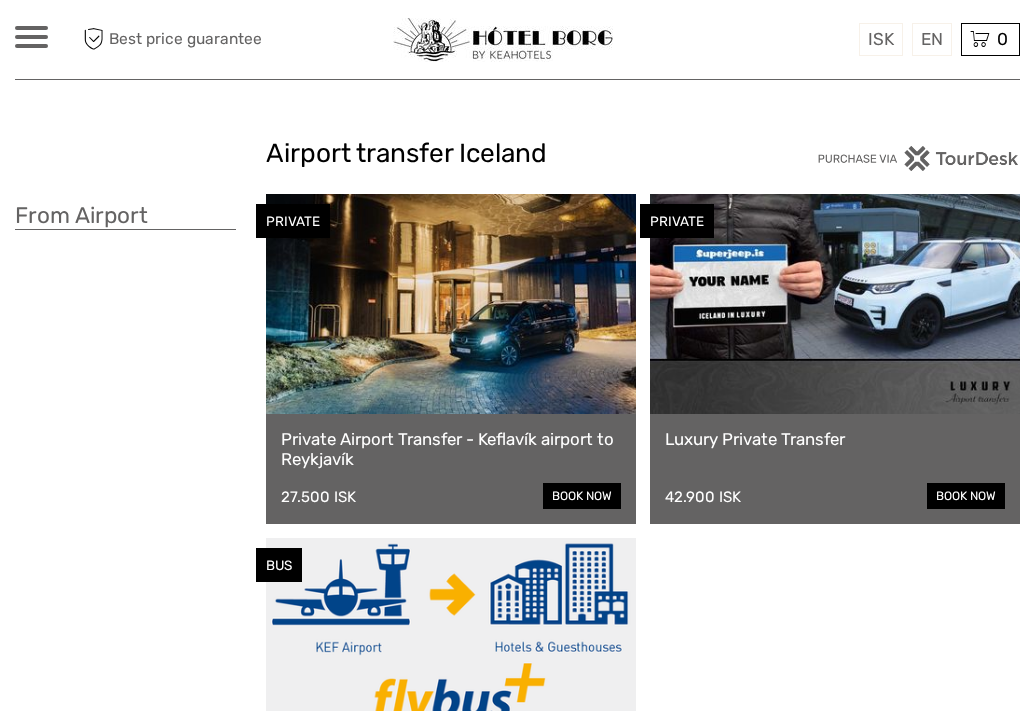 scroll, scrollTop: 0, scrollLeft: 0, axis: both 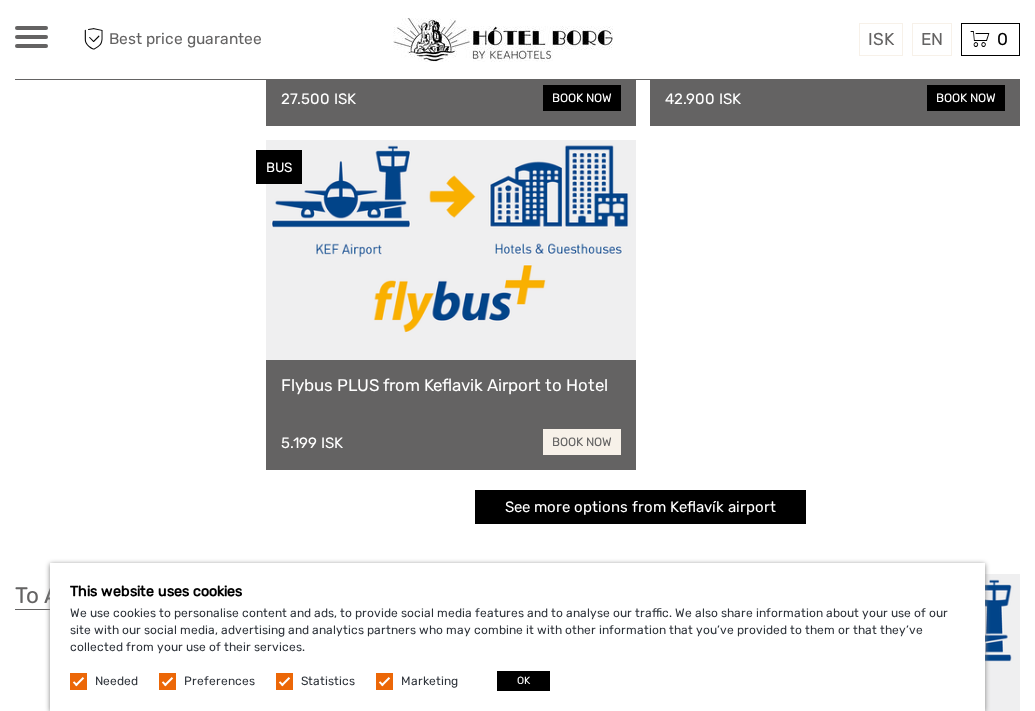 click on "book now" at bounding box center [582, 442] 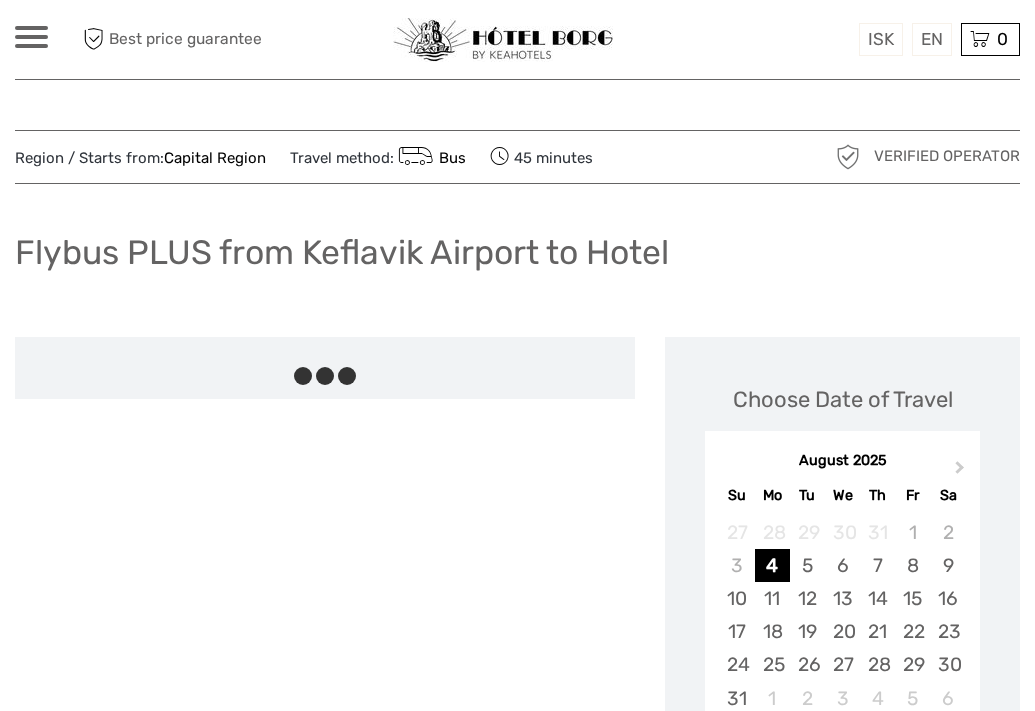 scroll, scrollTop: 0, scrollLeft: 0, axis: both 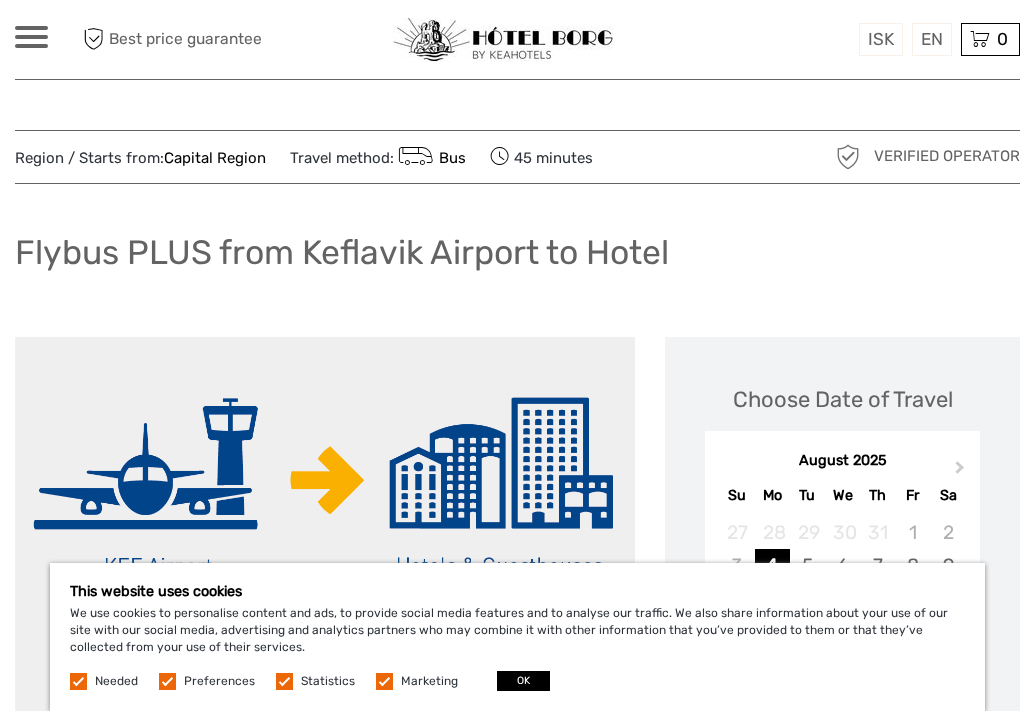click at bounding box center (284, 681) 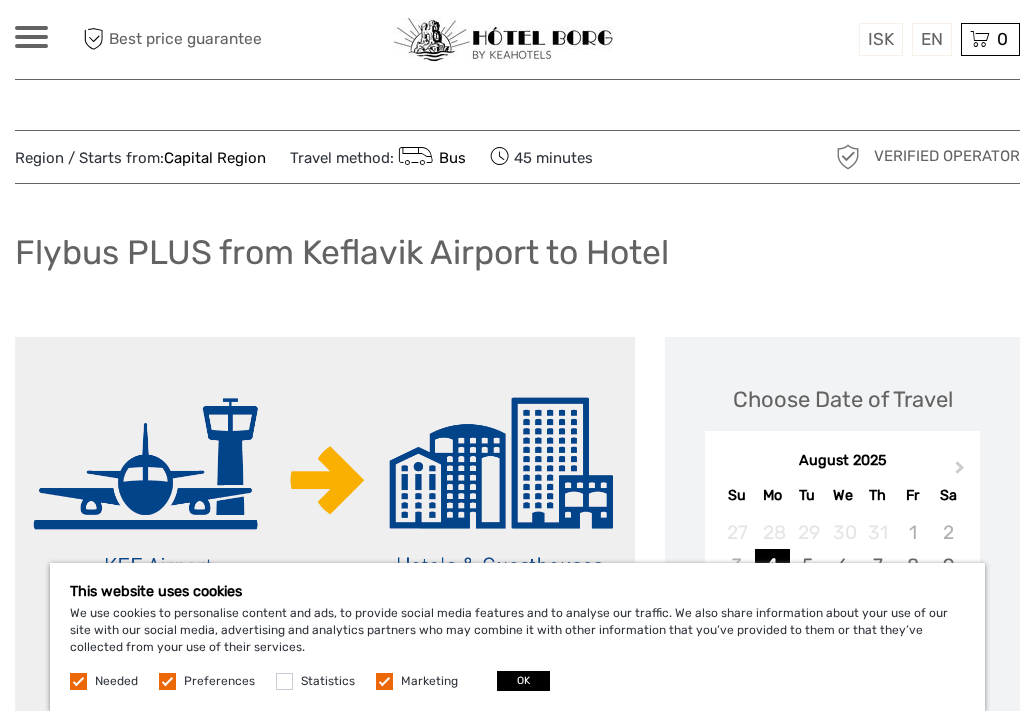 click at bounding box center (384, 681) 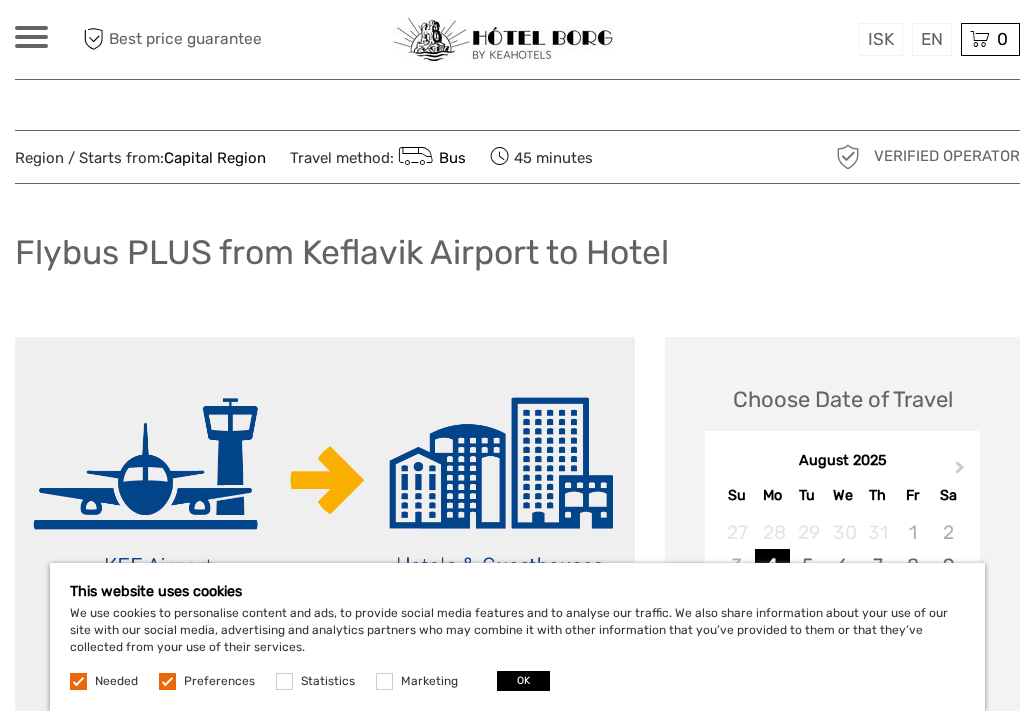 click at bounding box center (167, 681) 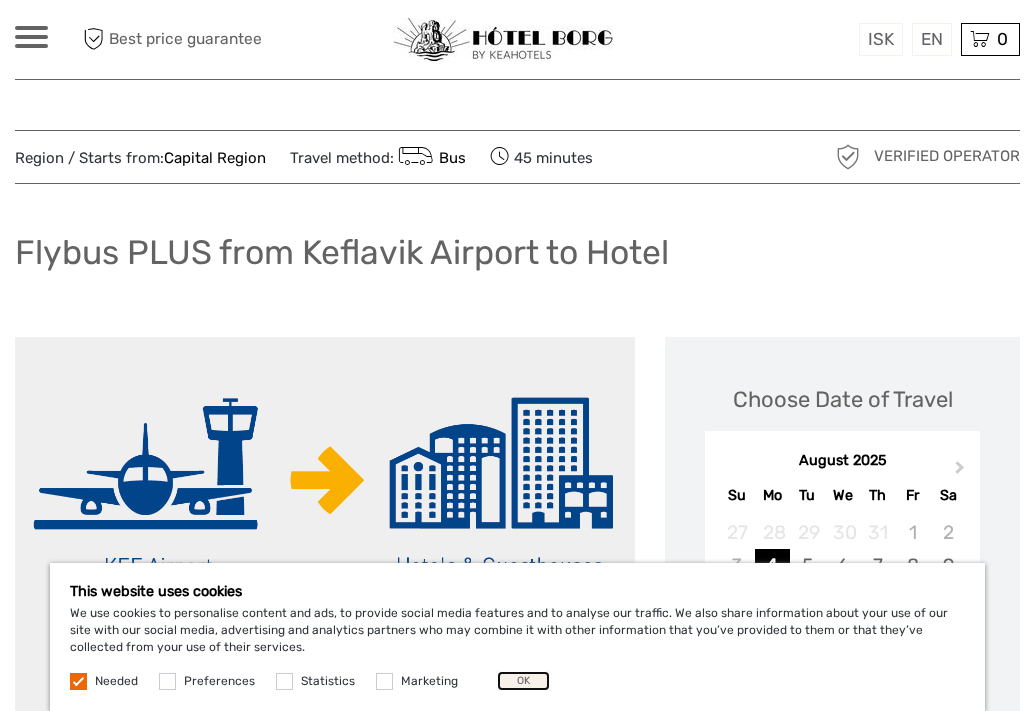 click on "OK" at bounding box center (523, 681) 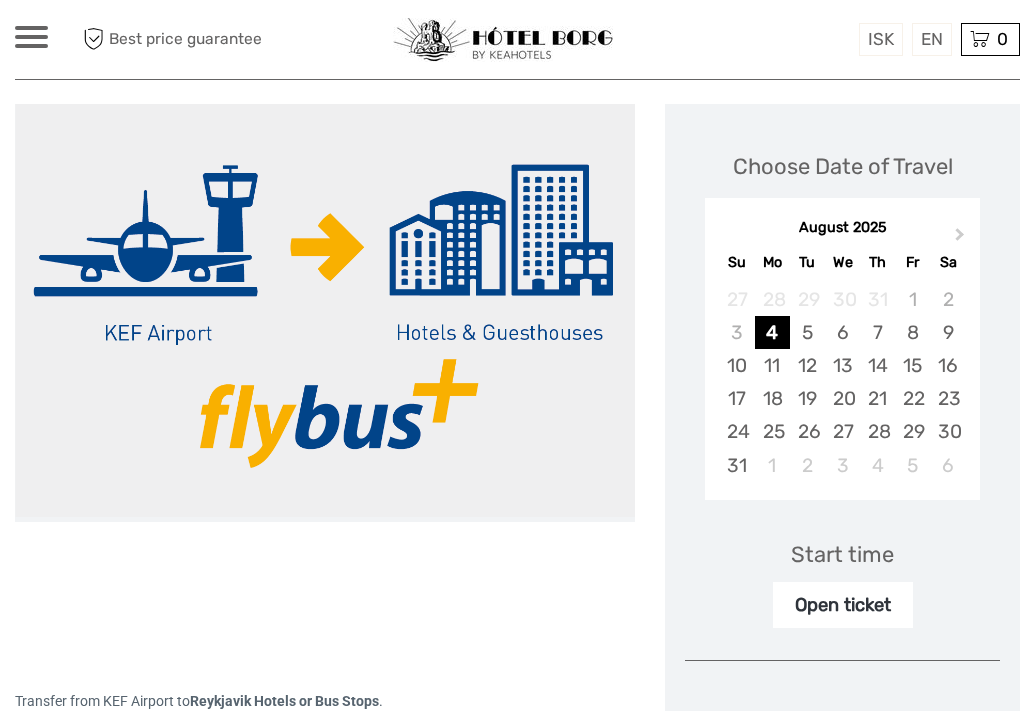 scroll, scrollTop: 307, scrollLeft: 0, axis: vertical 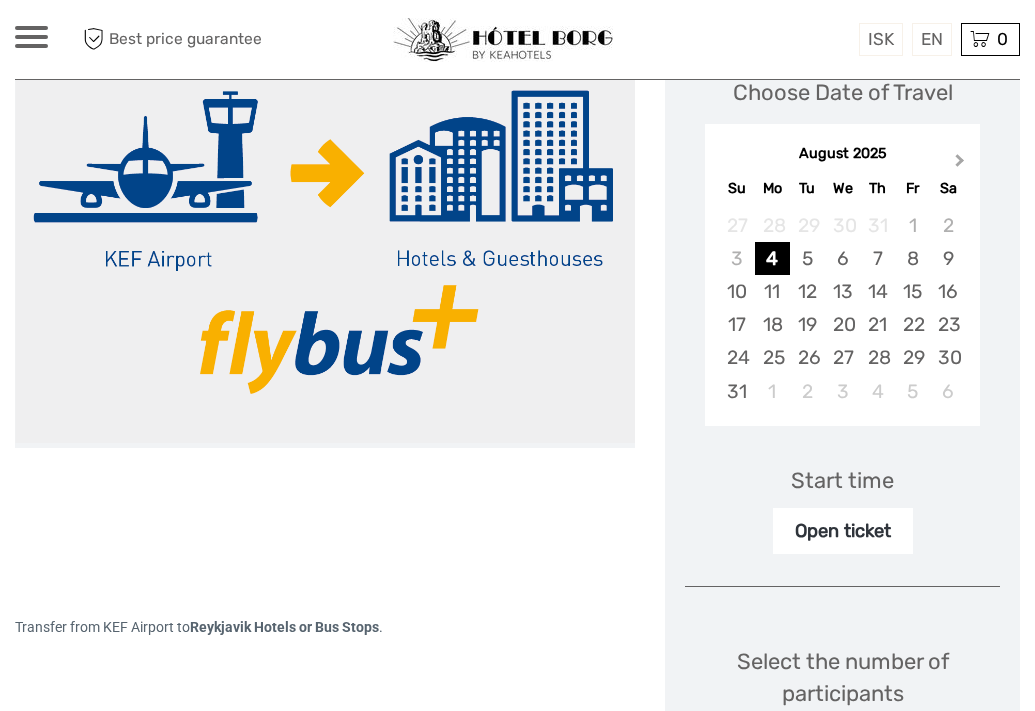 click on "Next Month" at bounding box center (960, 164) 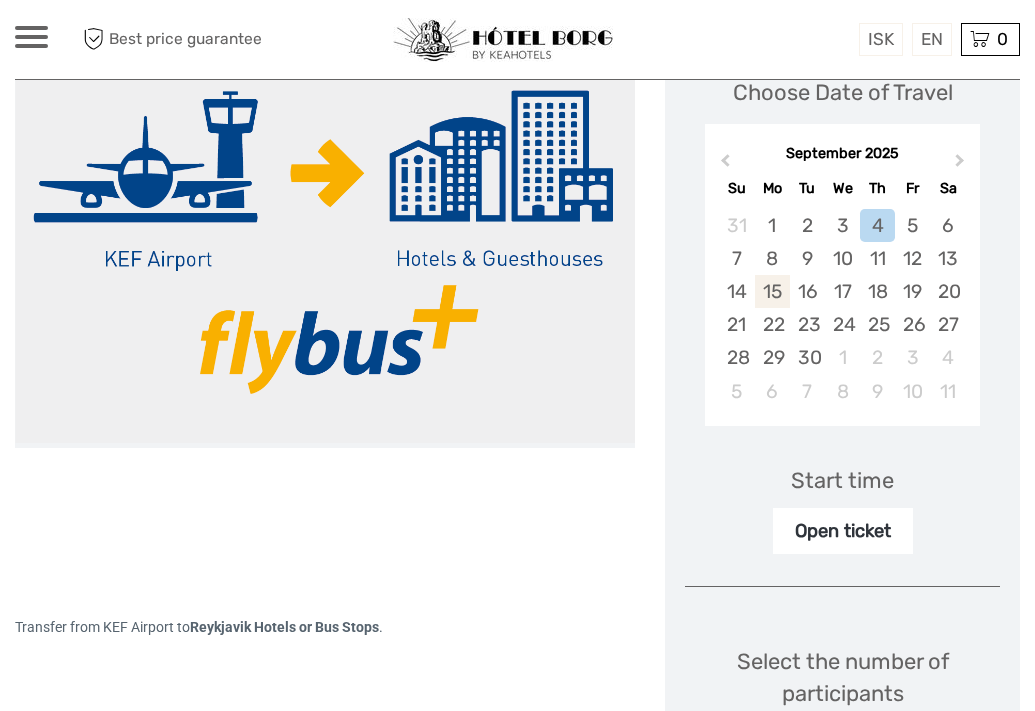 click on "15" at bounding box center (772, 291) 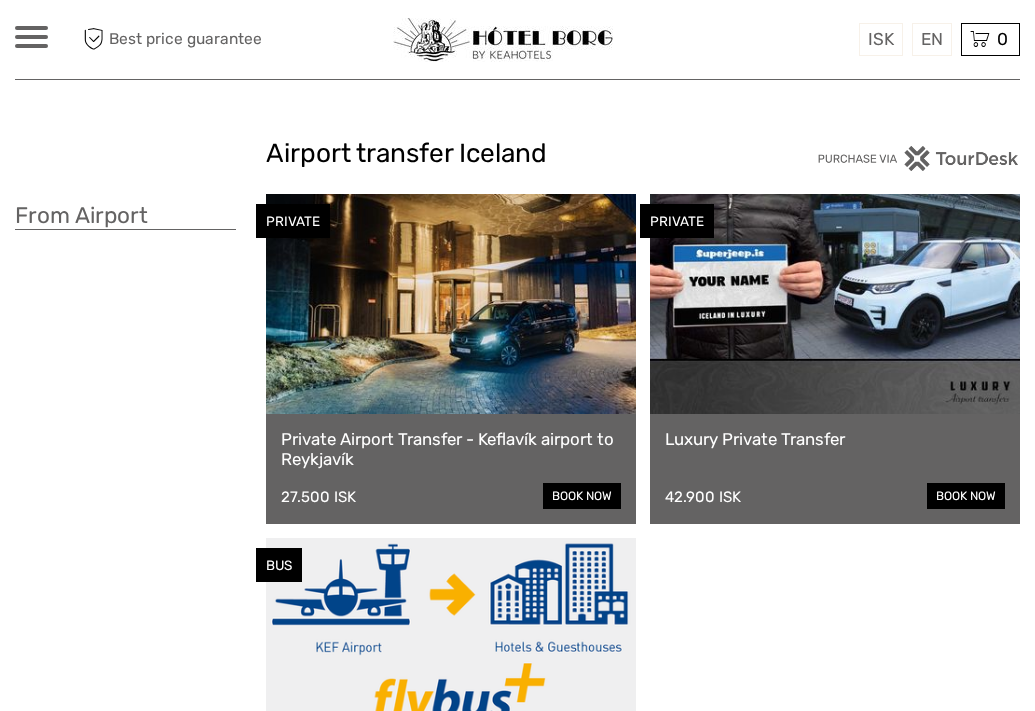 scroll, scrollTop: 0, scrollLeft: 0, axis: both 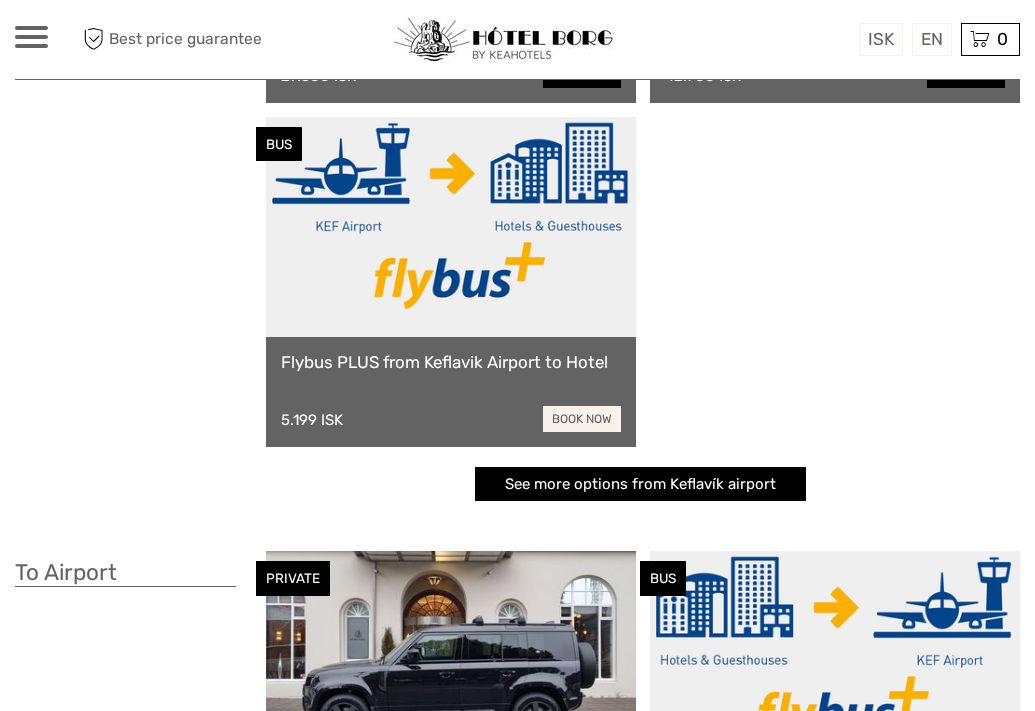 click on "book now" at bounding box center (582, 419) 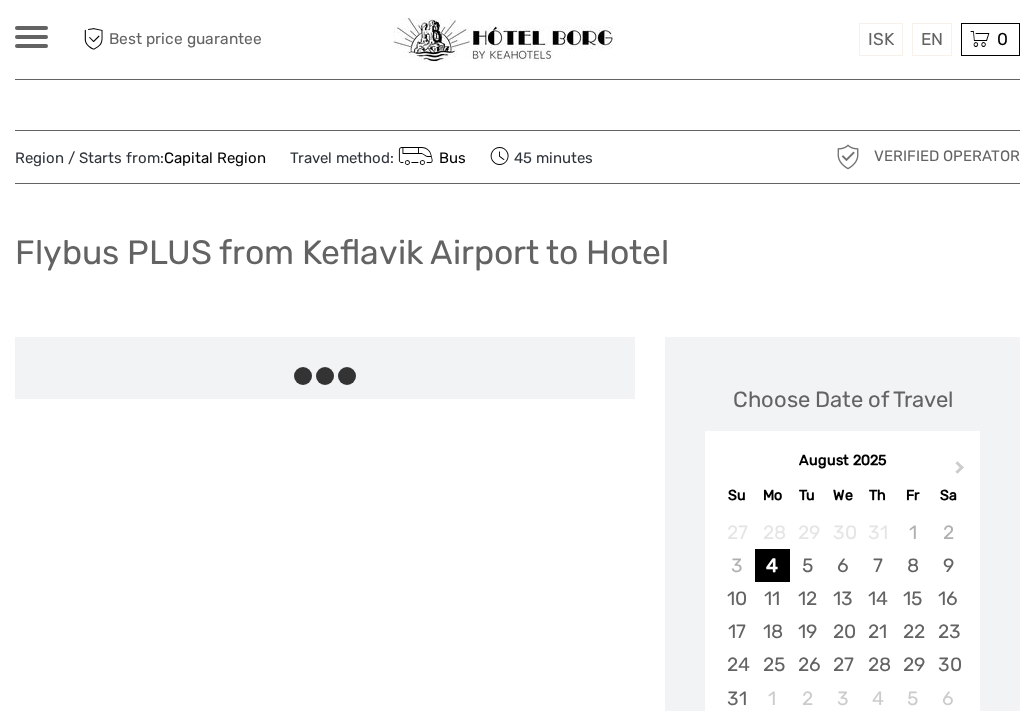 scroll, scrollTop: 0, scrollLeft: 0, axis: both 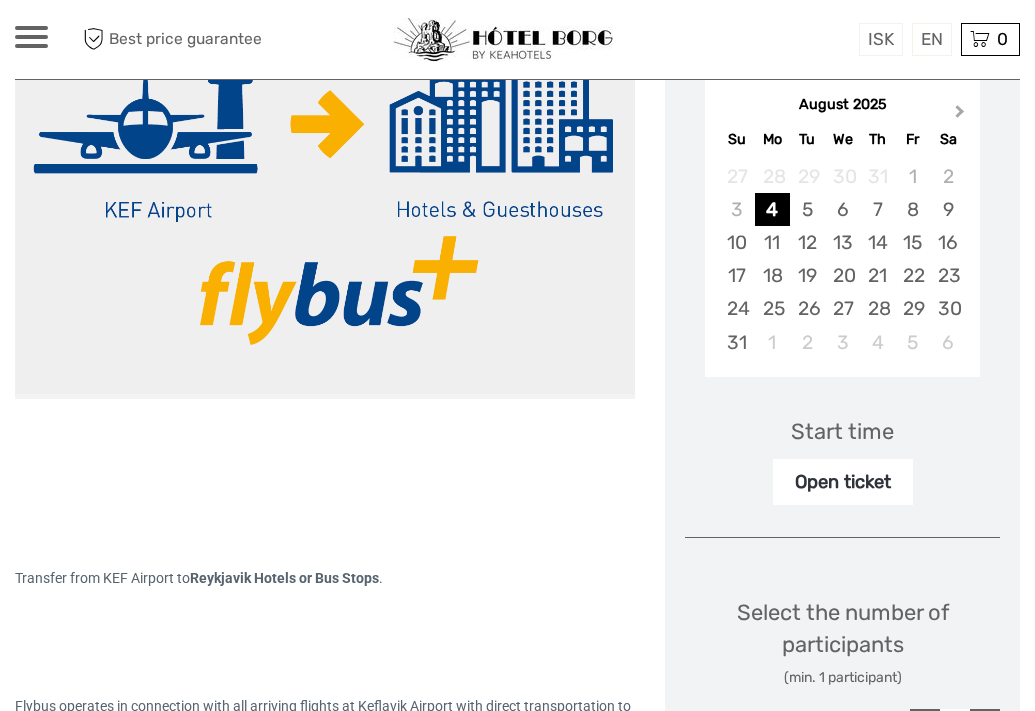 click on "Next Month" at bounding box center (960, 115) 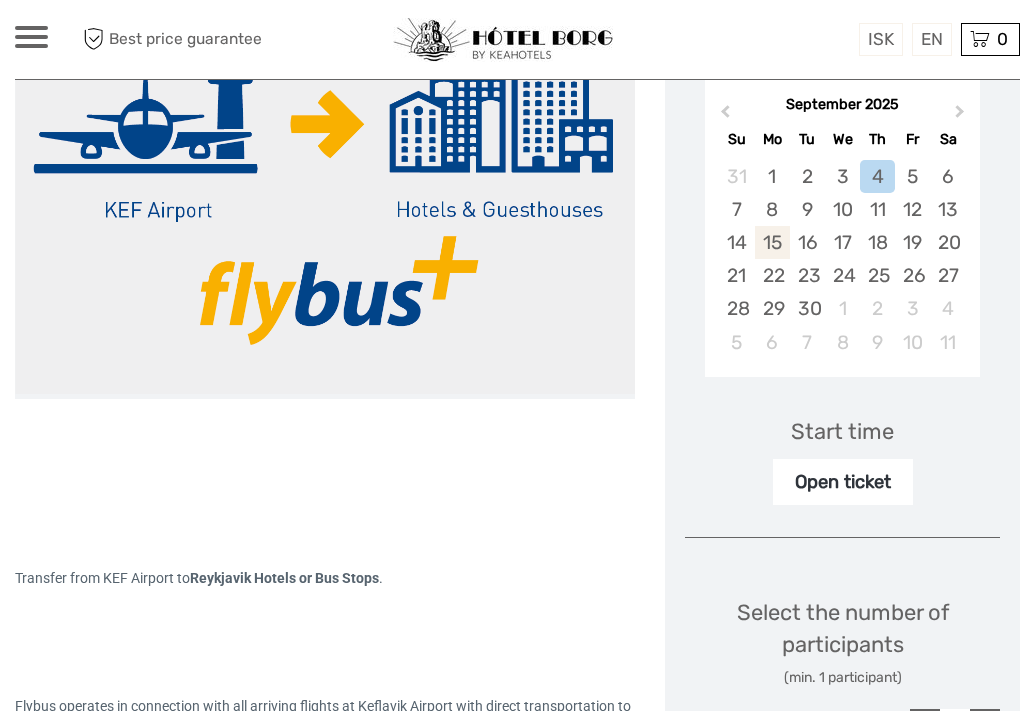 click on "15" at bounding box center [772, 242] 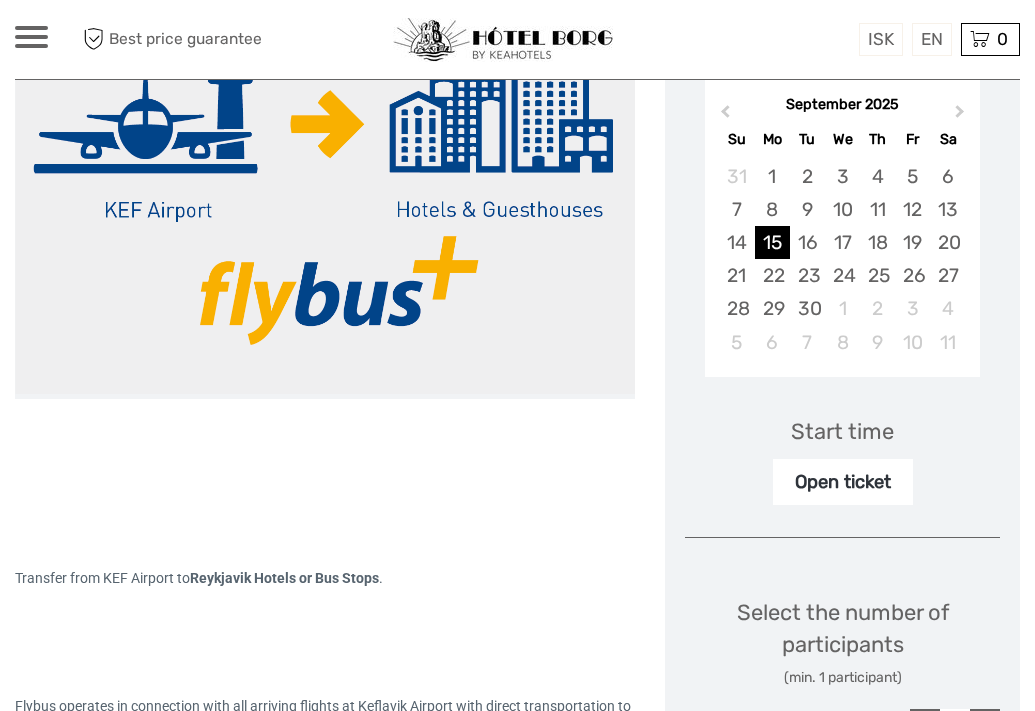 click on "Start time" at bounding box center (842, 431) 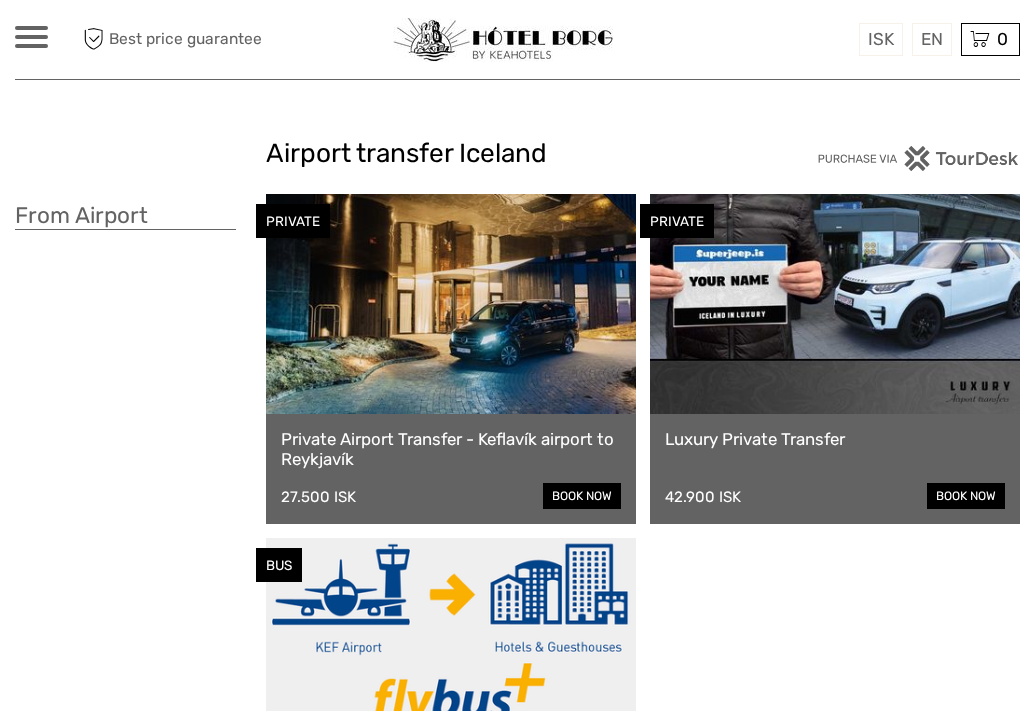 scroll, scrollTop: 0, scrollLeft: 0, axis: both 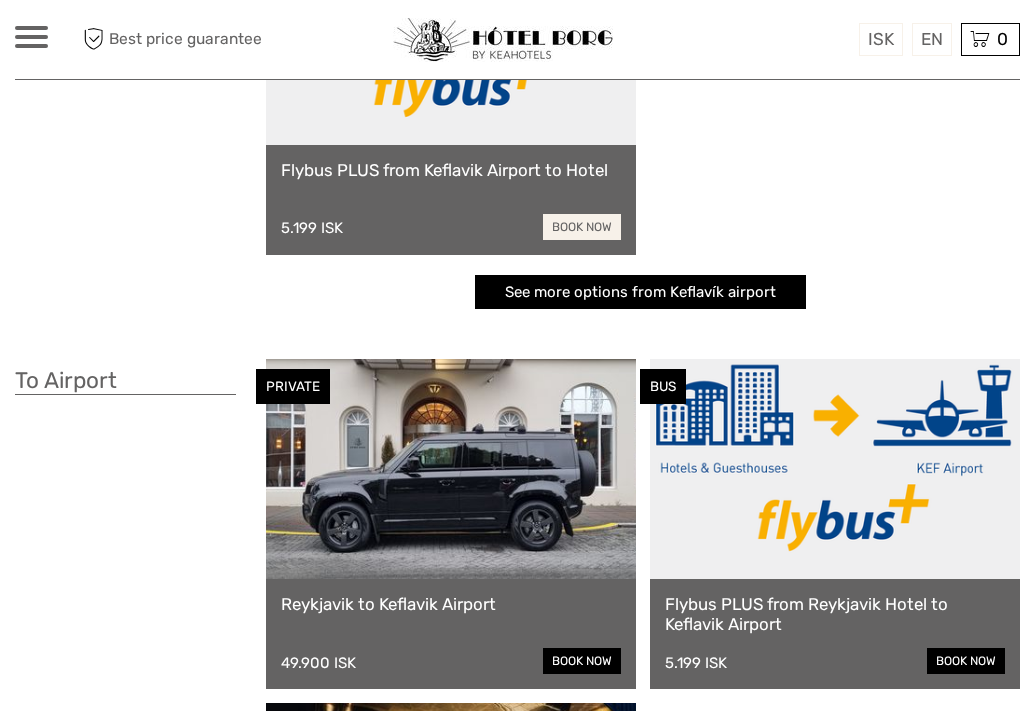 click on "book now" at bounding box center (582, 227) 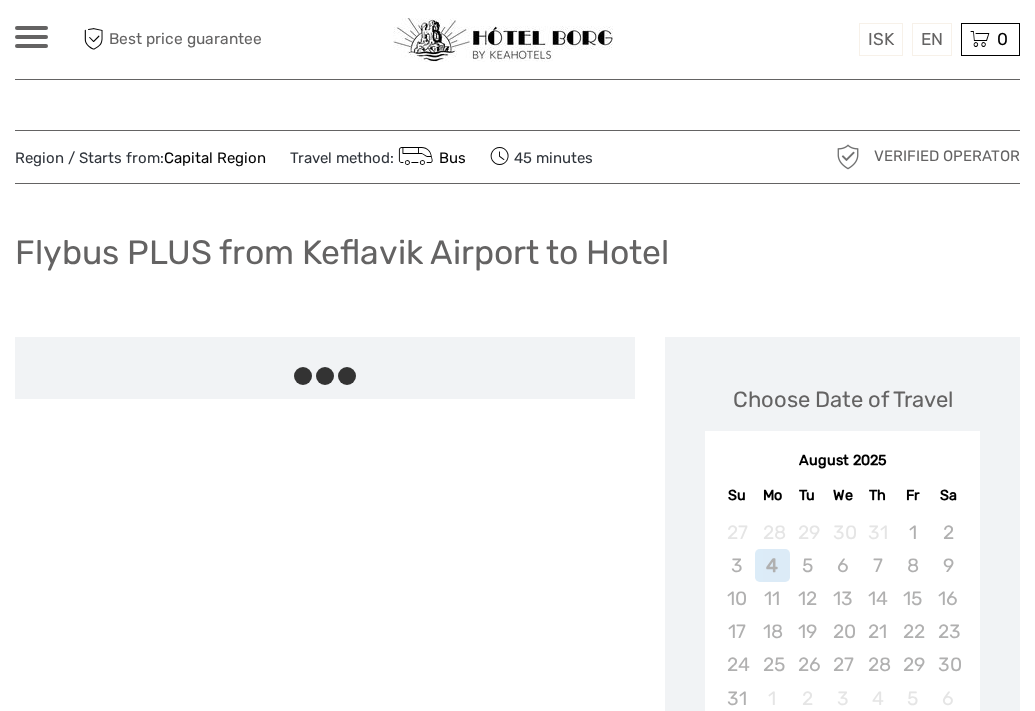 scroll, scrollTop: 0, scrollLeft: 0, axis: both 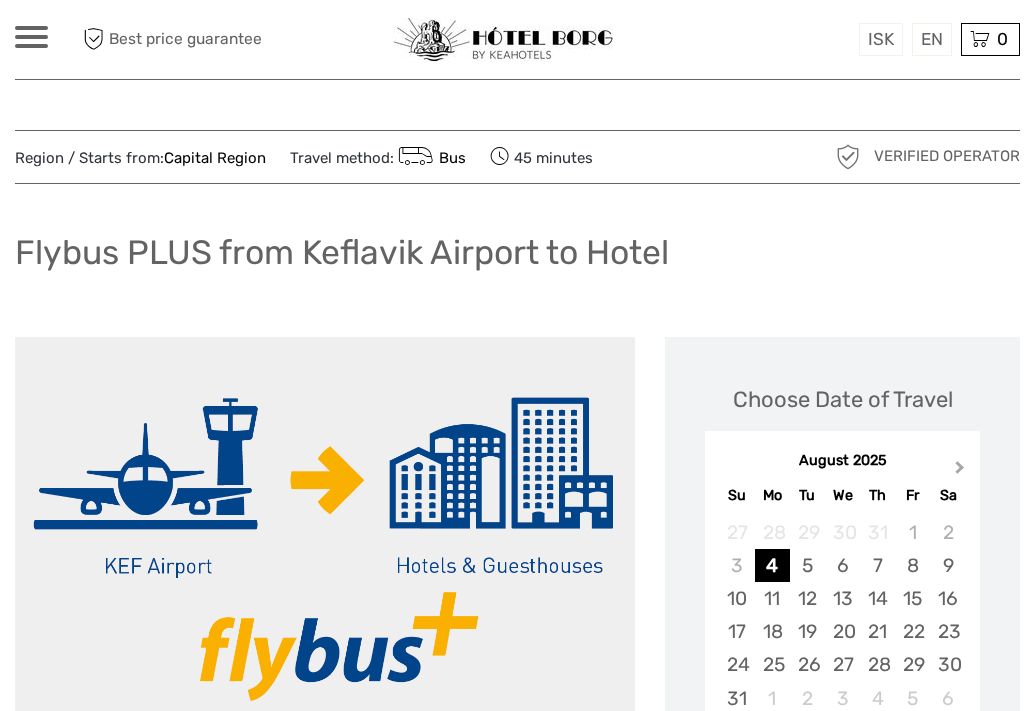 click on "Next Month" at bounding box center [960, 471] 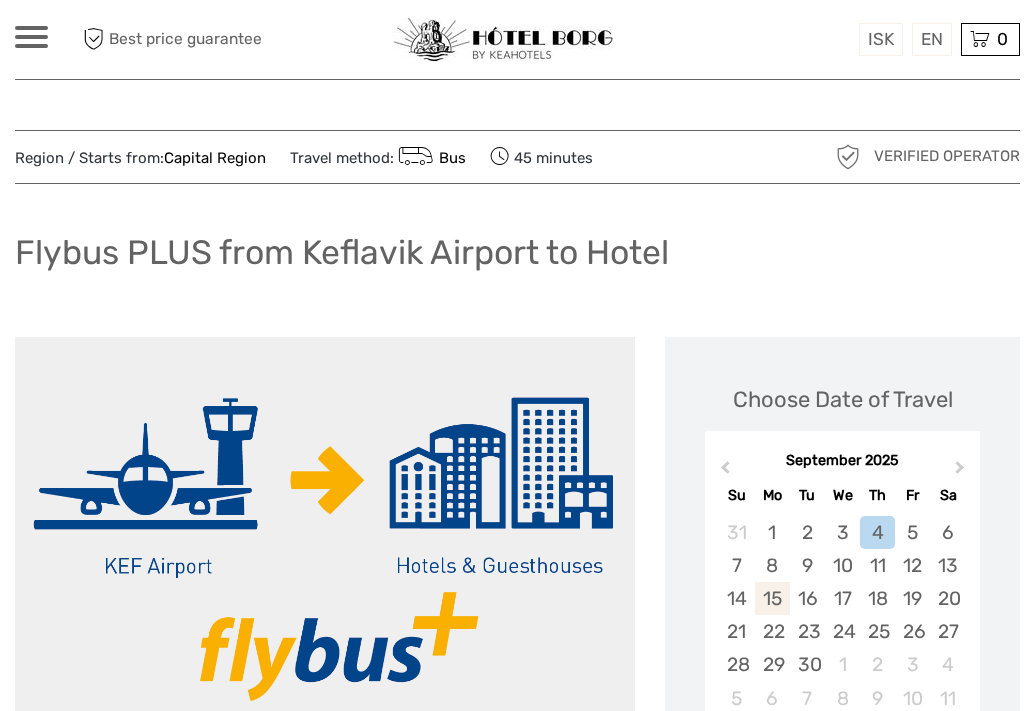 click on "15" at bounding box center (772, 598) 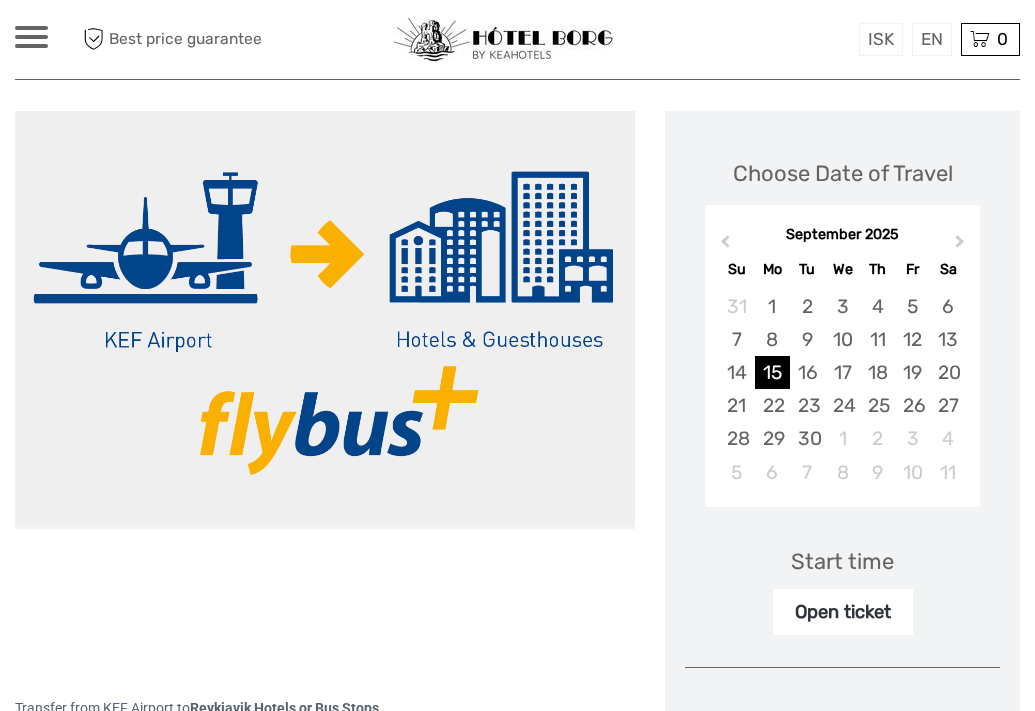 scroll, scrollTop: 320, scrollLeft: 0, axis: vertical 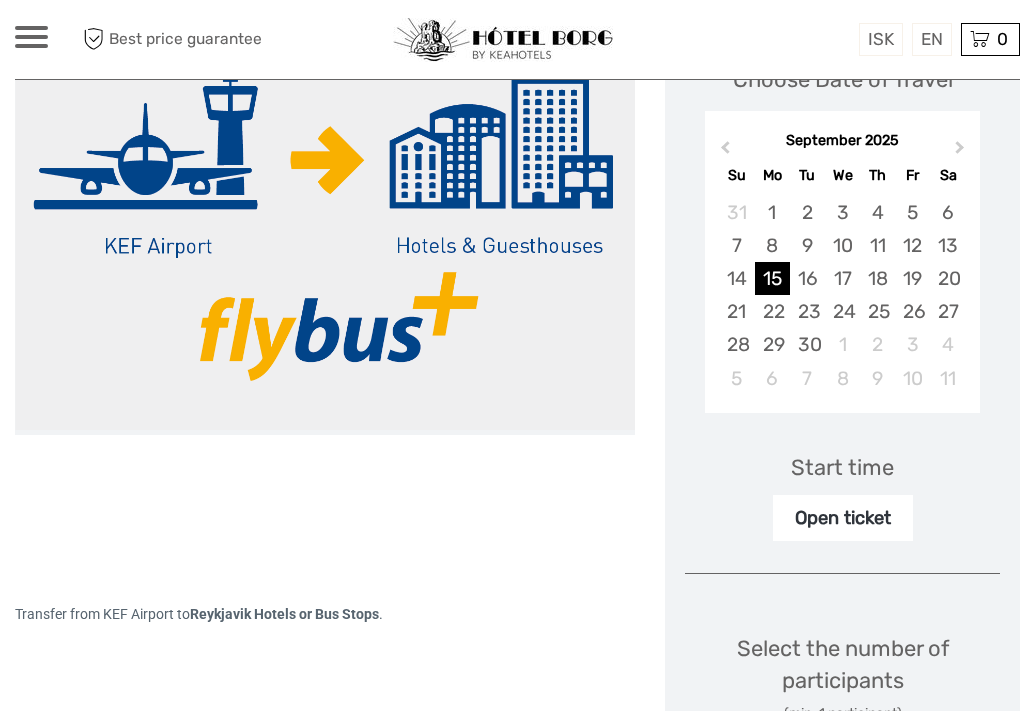 click on "Start time" at bounding box center [842, 467] 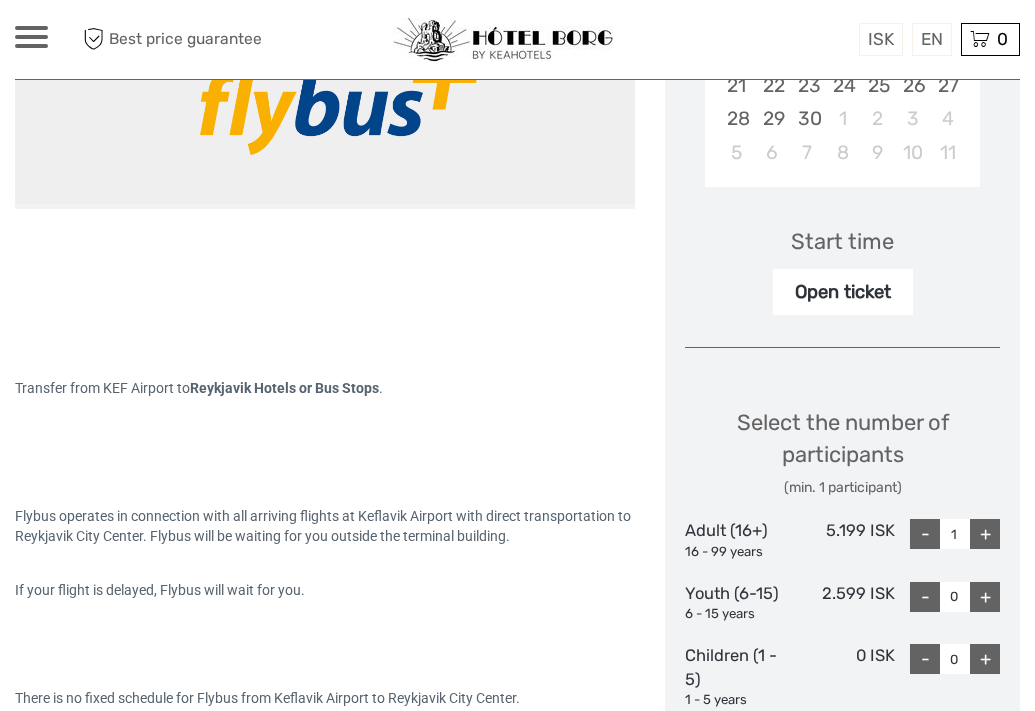 scroll, scrollTop: 626, scrollLeft: 0, axis: vertical 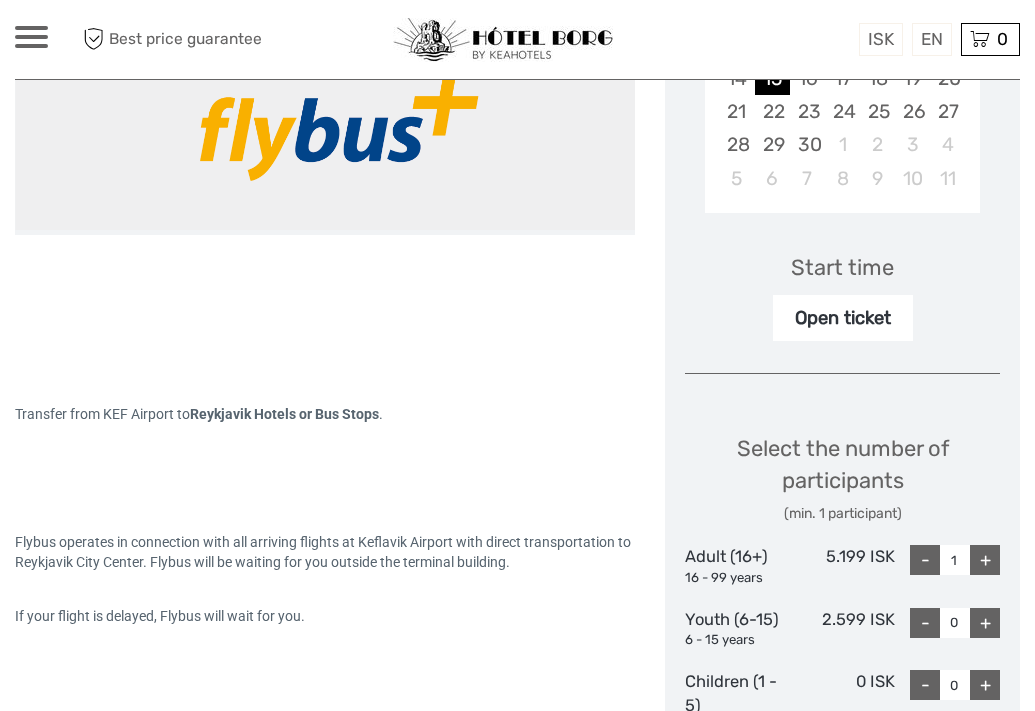 click on "Open ticket" at bounding box center (843, 318) 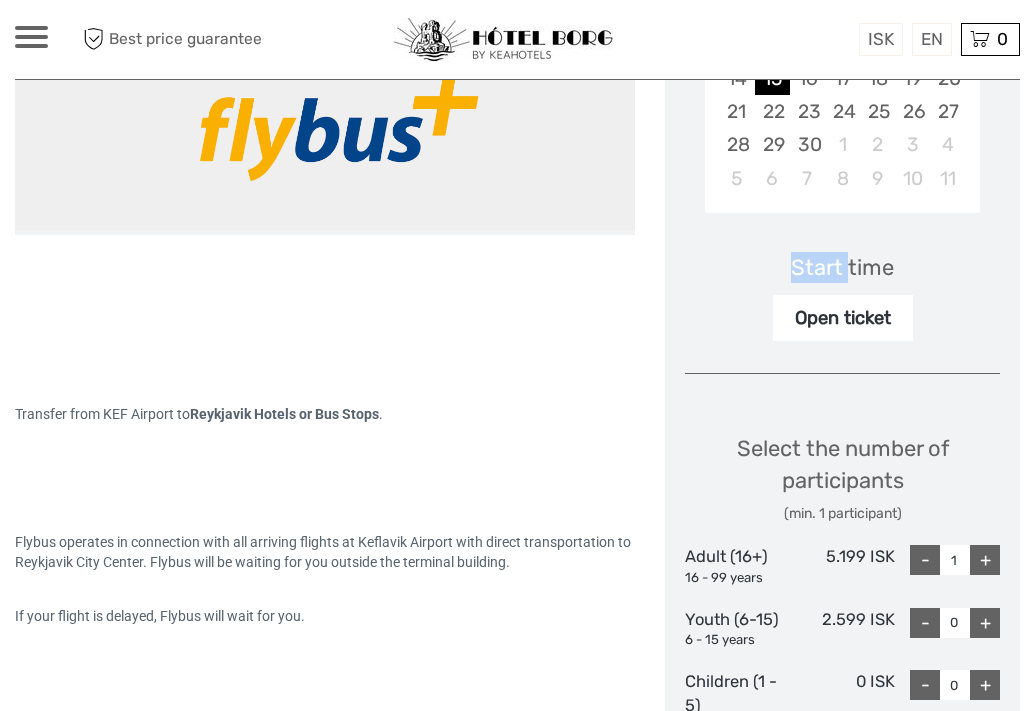 click on "Start time" at bounding box center [842, 267] 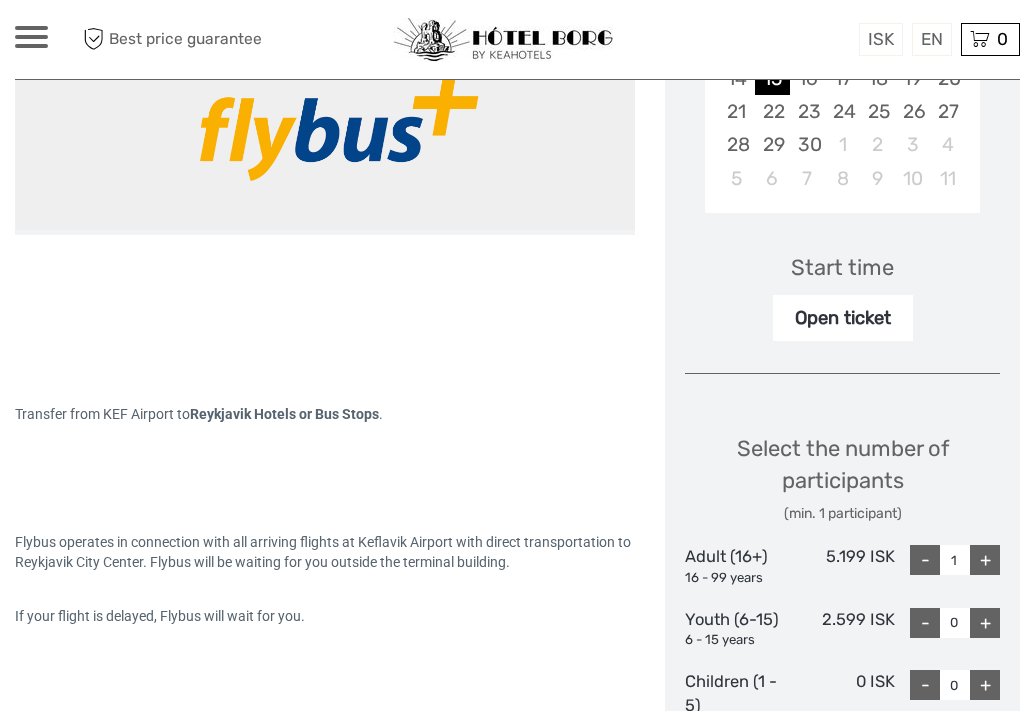 click on "Start time" at bounding box center [842, 267] 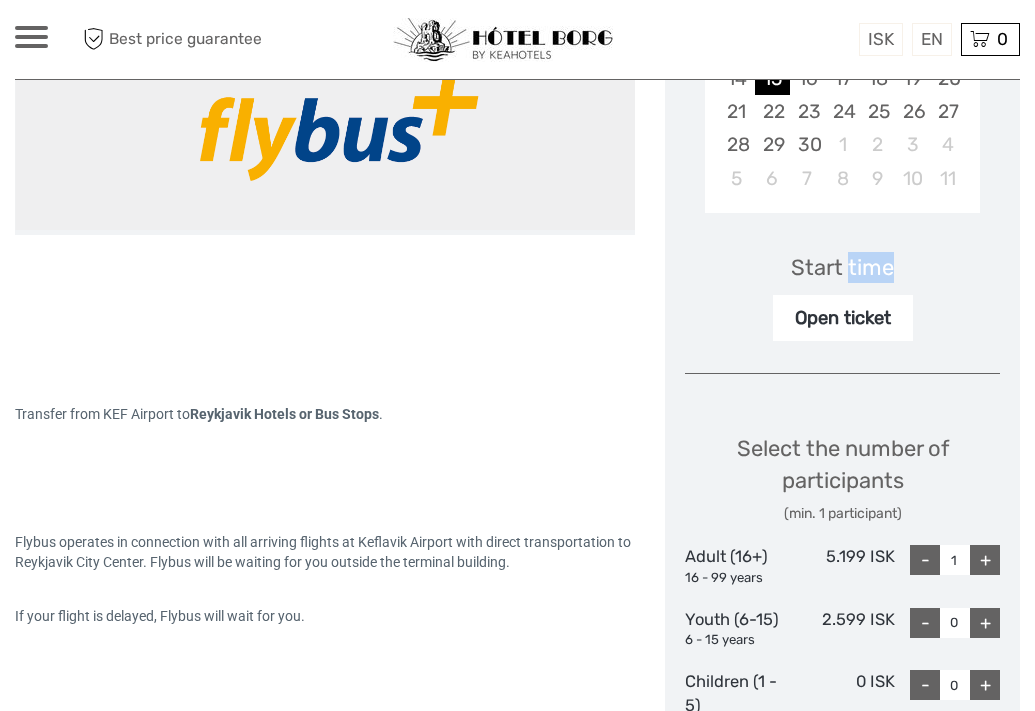 click on "Start time" at bounding box center (842, 267) 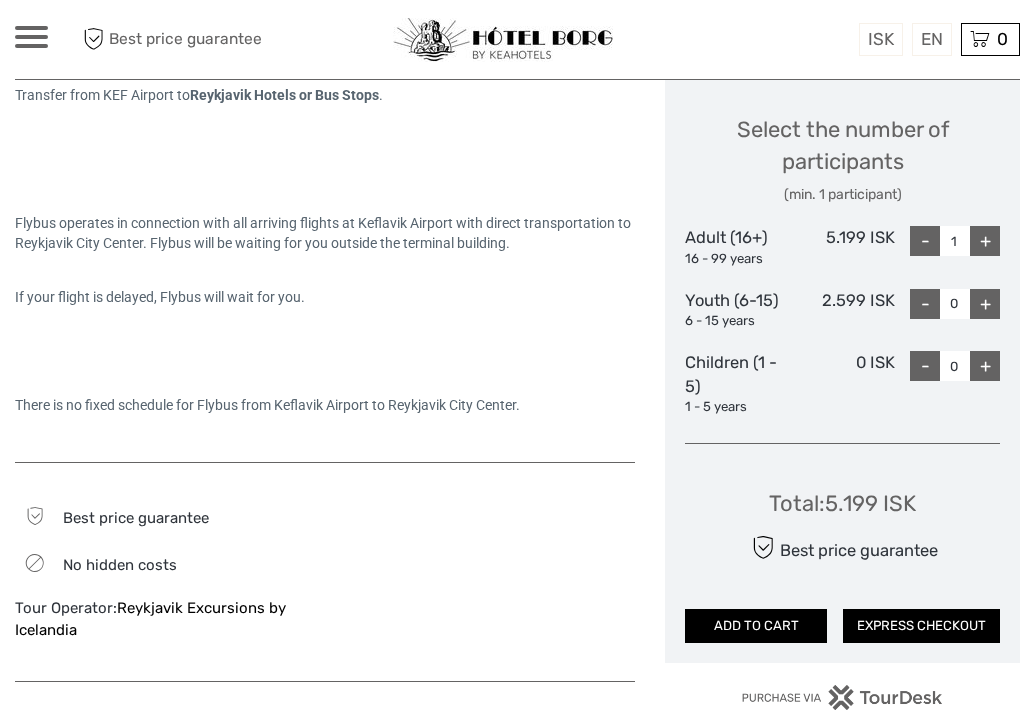scroll, scrollTop: 889, scrollLeft: 0, axis: vertical 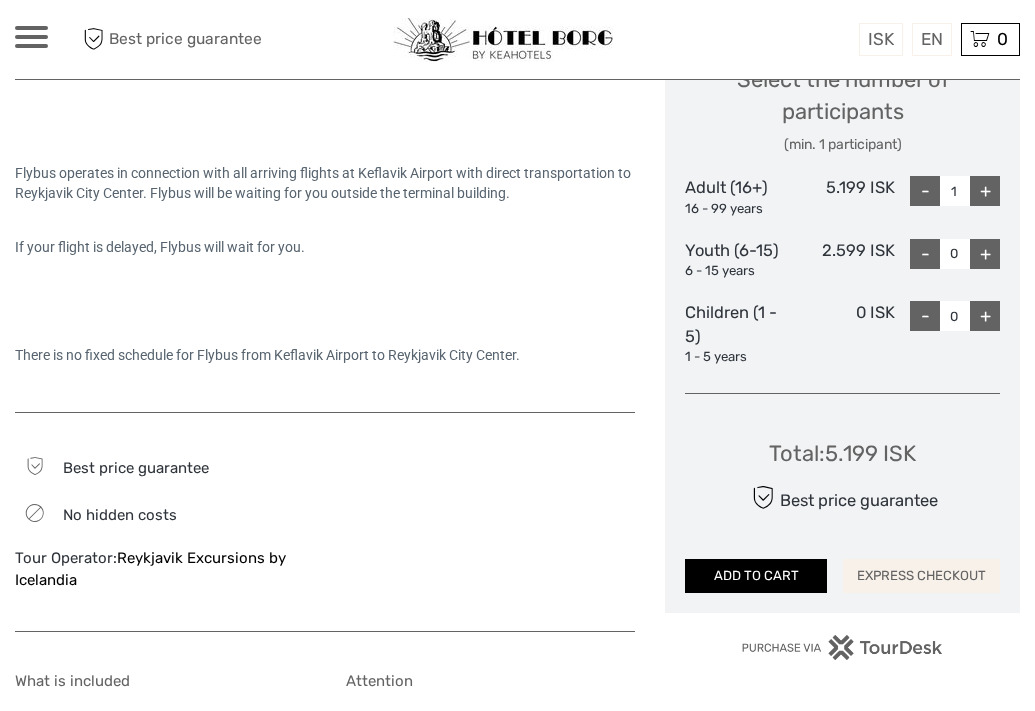 click on "EXPRESS CHECKOUT" at bounding box center (921, 576) 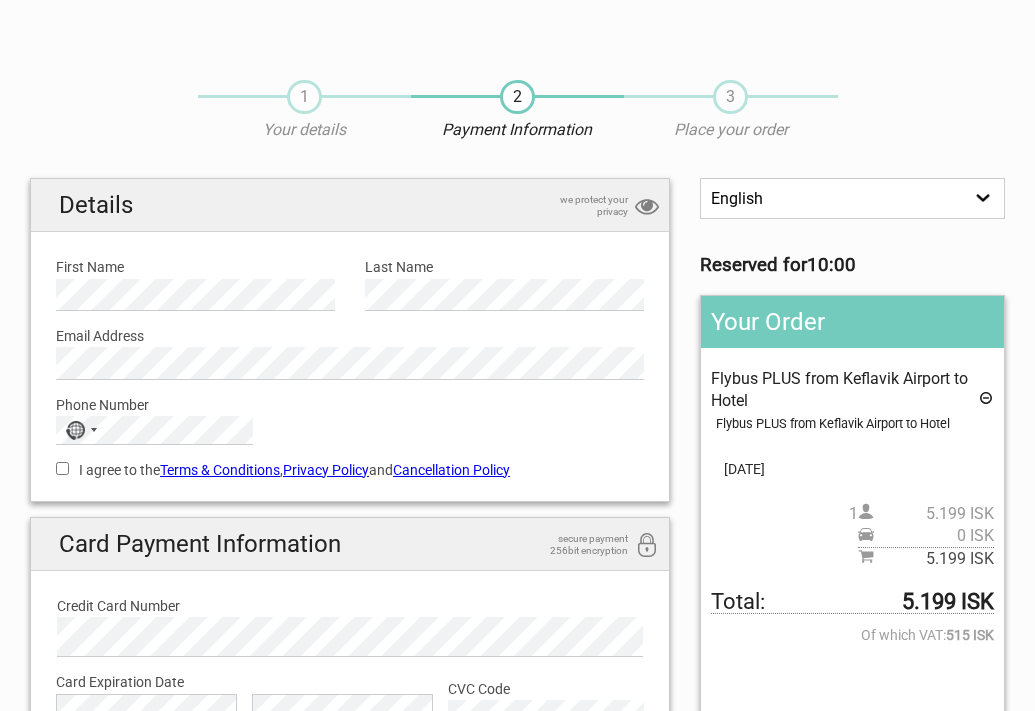 scroll, scrollTop: 0, scrollLeft: 0, axis: both 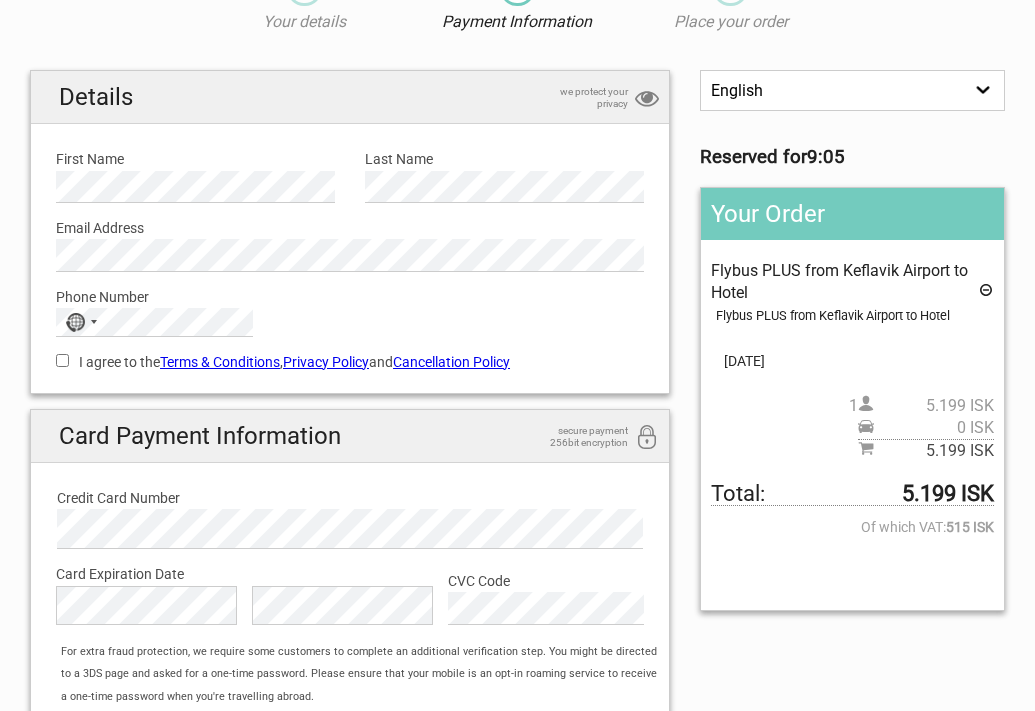click on "Cancellation Policy" at bounding box center (451, 362) 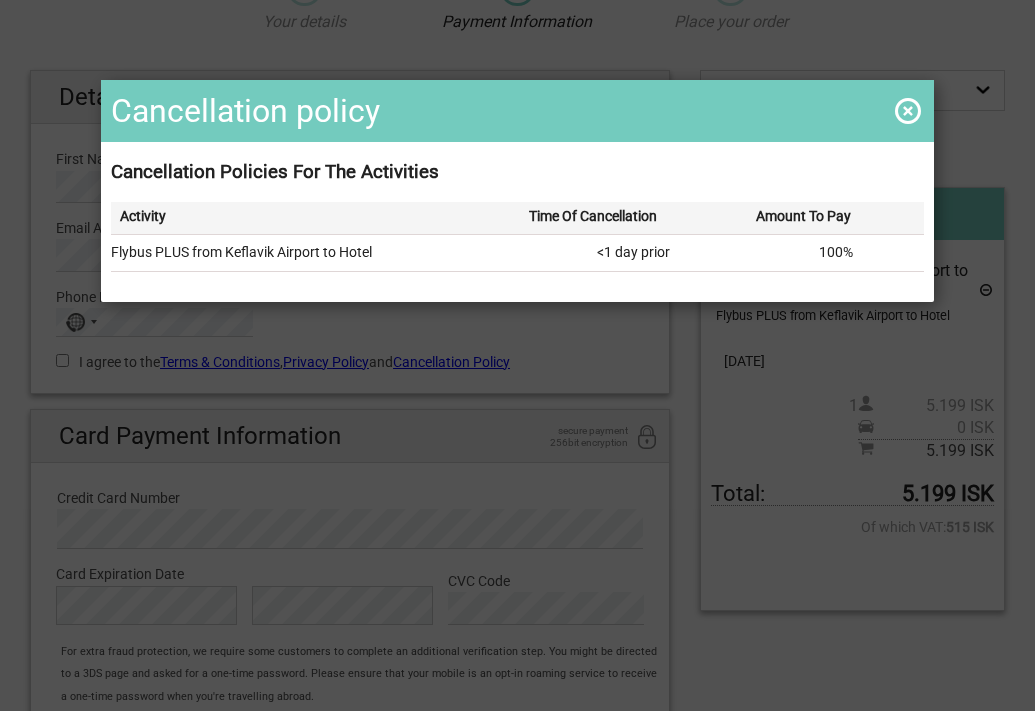 click at bounding box center (908, 111) 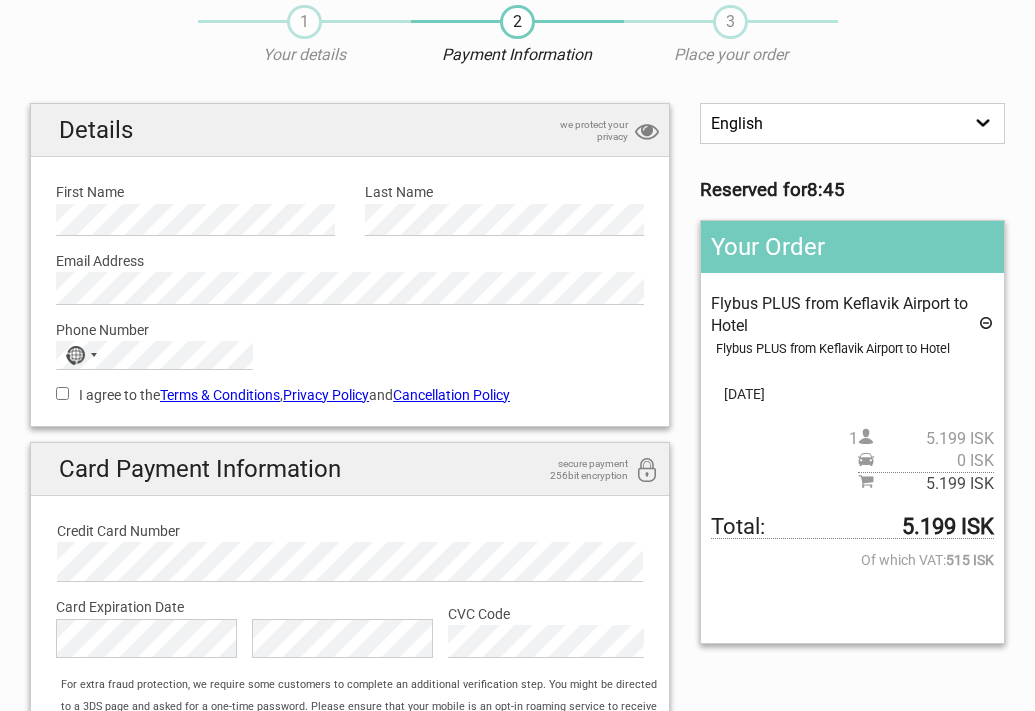 scroll, scrollTop: 0, scrollLeft: 0, axis: both 